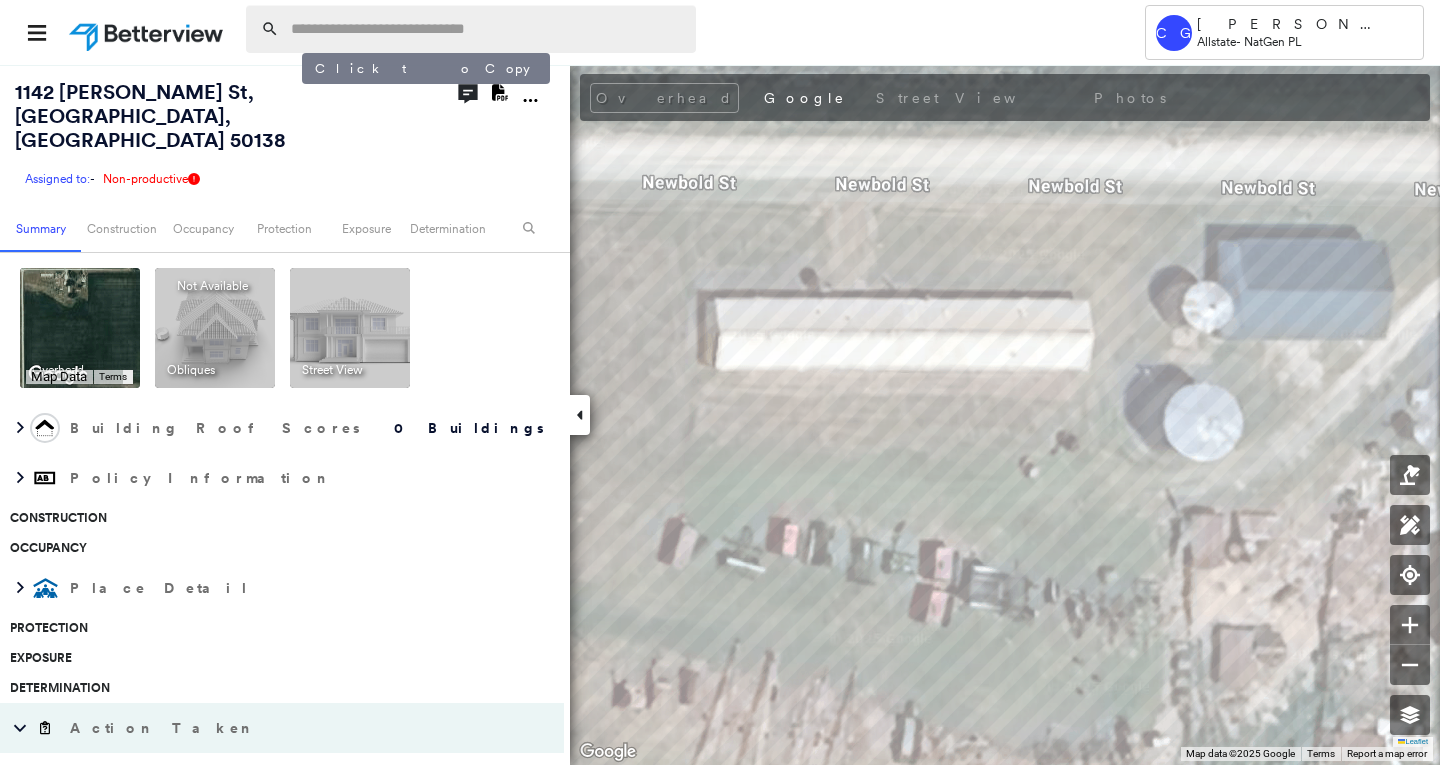 scroll, scrollTop: 0, scrollLeft: 0, axis: both 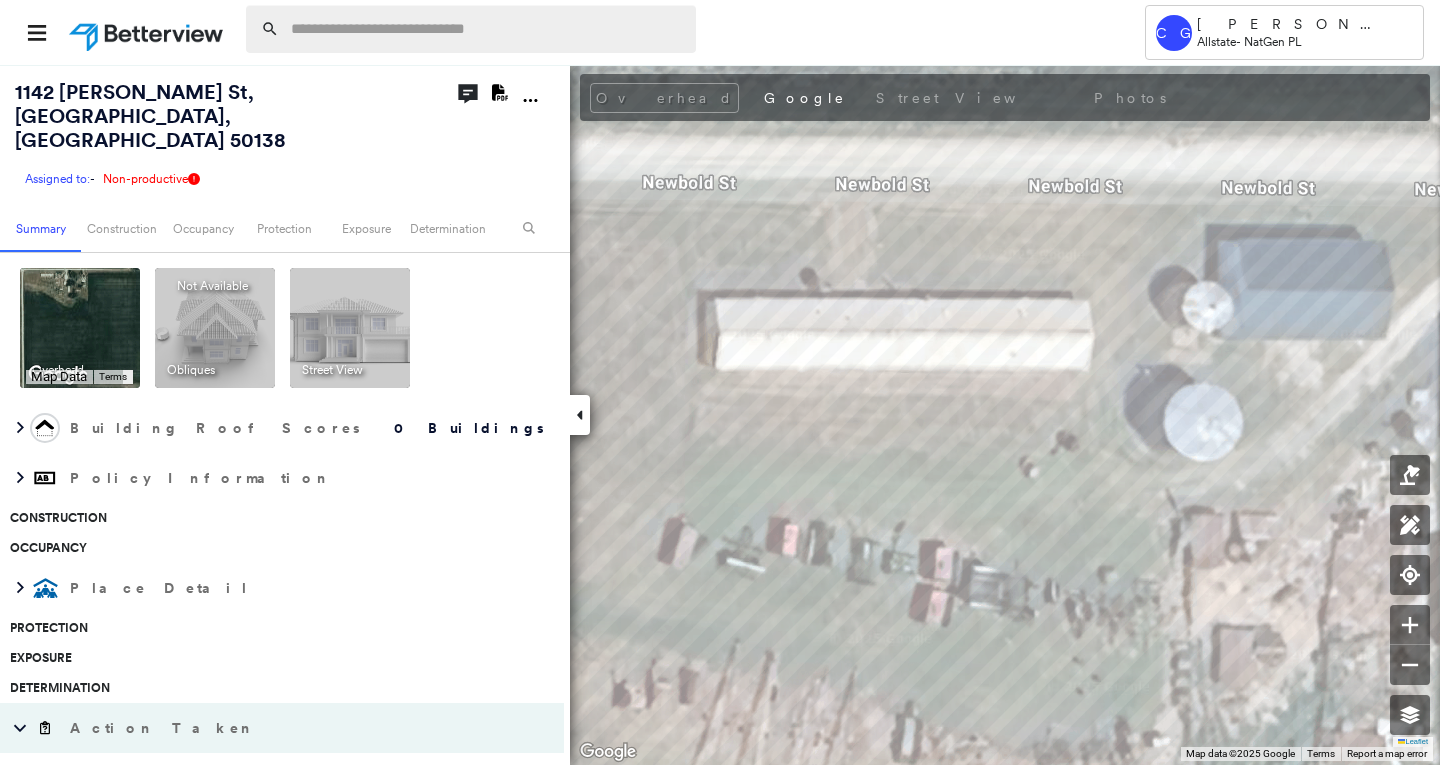 click at bounding box center [487, 29] 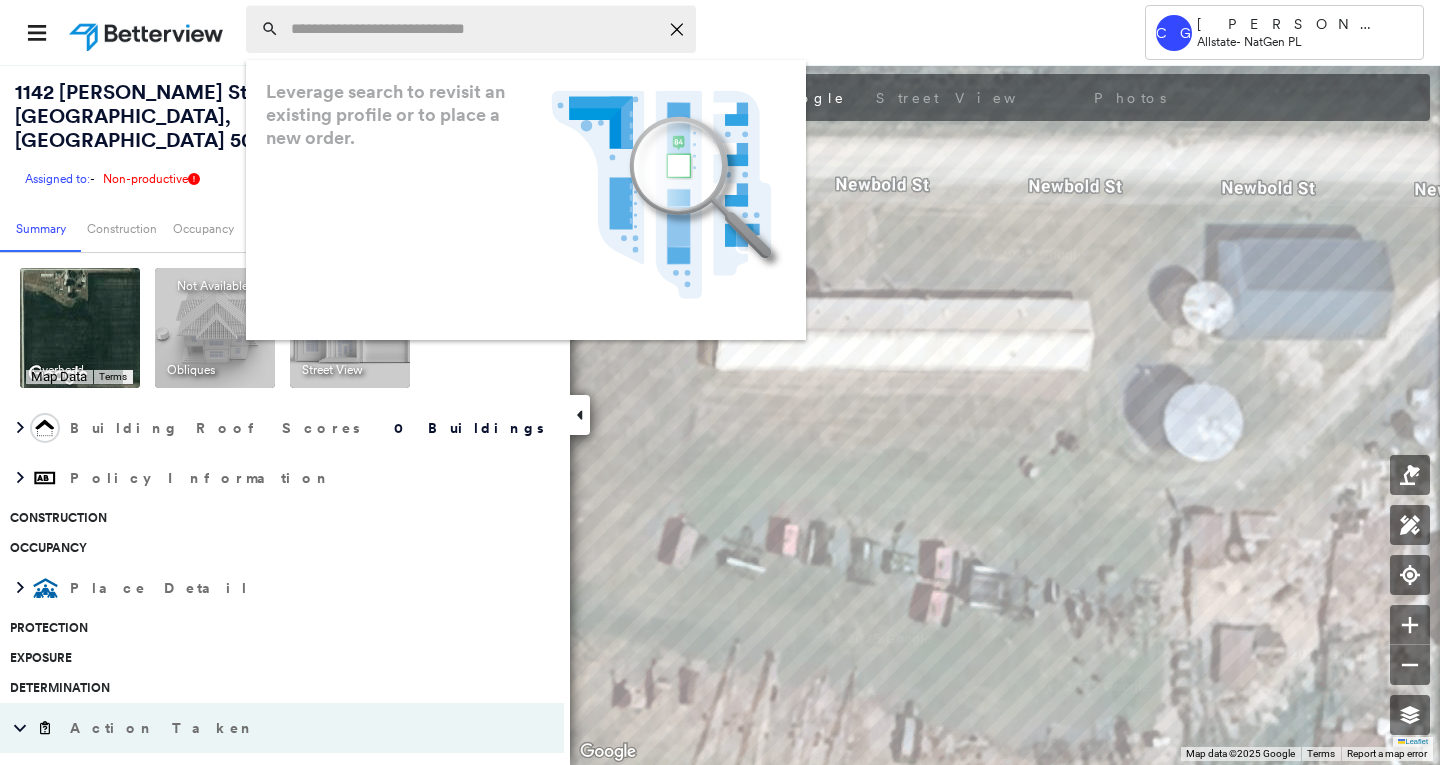 paste on "**********" 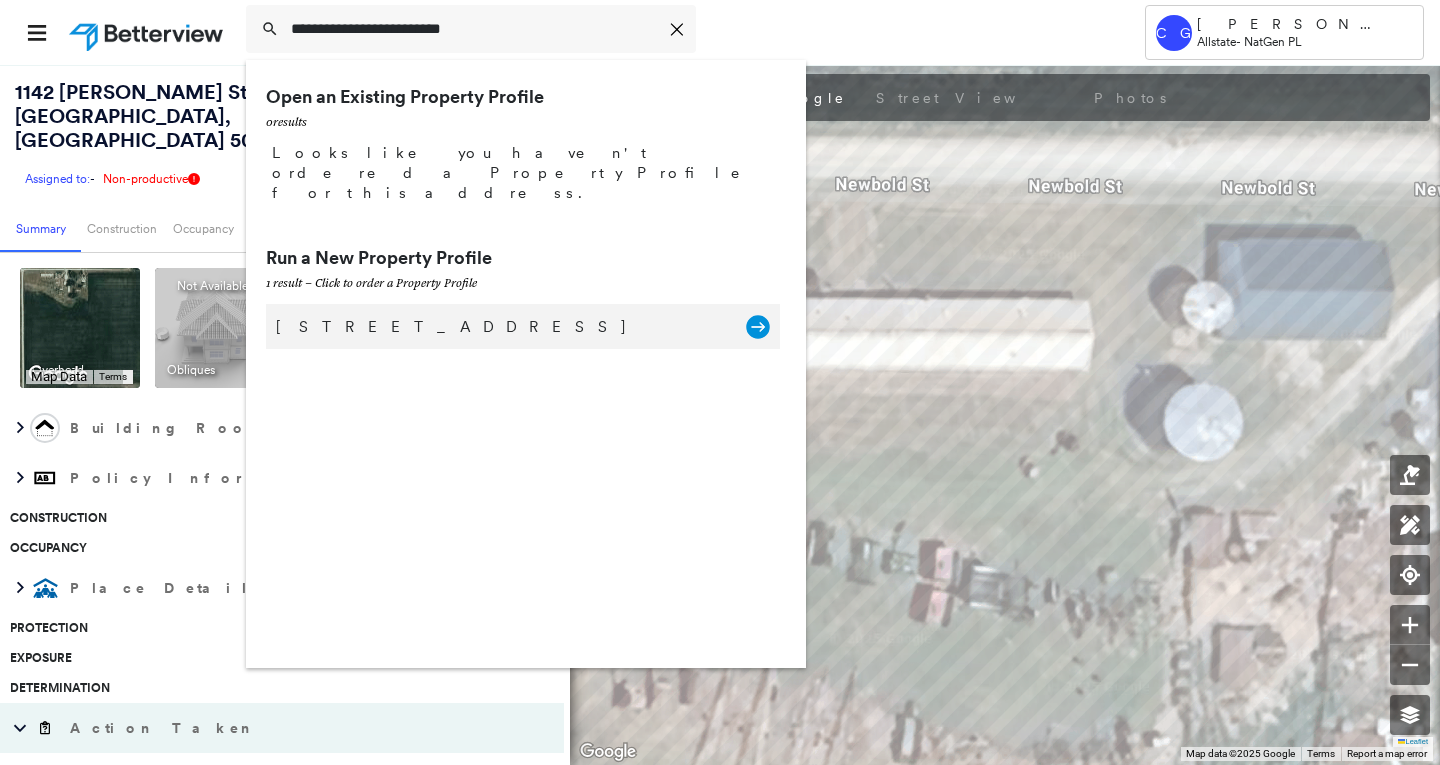 type on "**********" 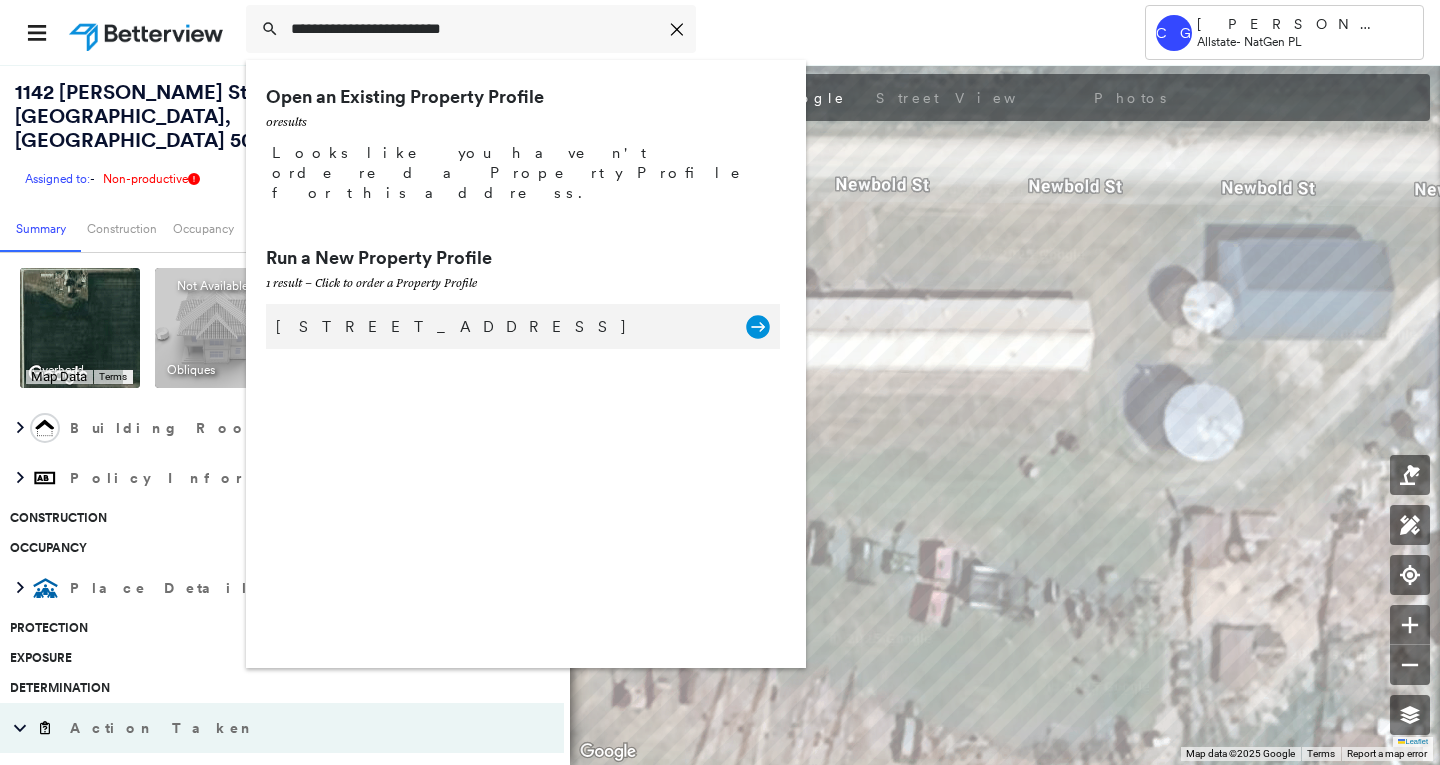 click on "[STREET_ADDRESS]" at bounding box center [501, 327] 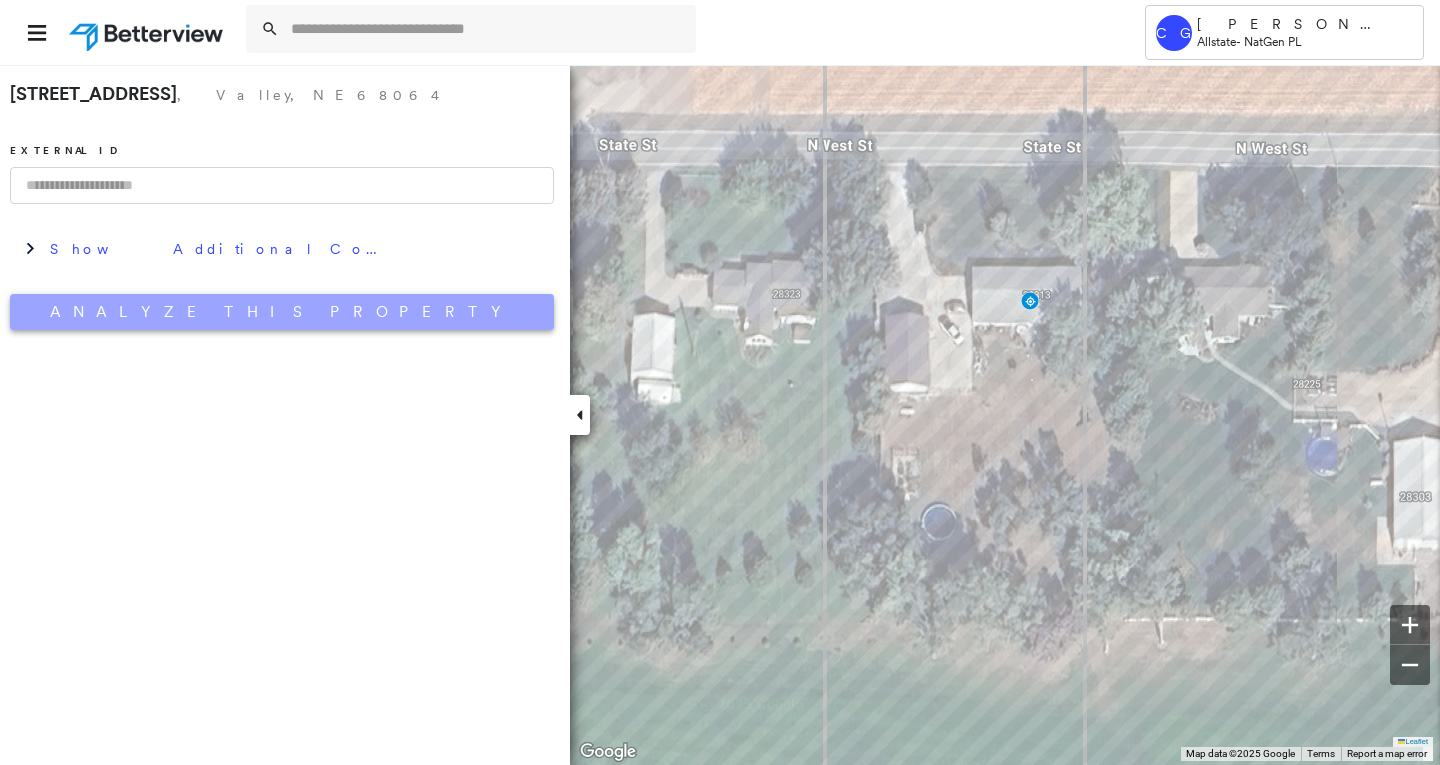 click on "Analyze This Property" at bounding box center (282, 312) 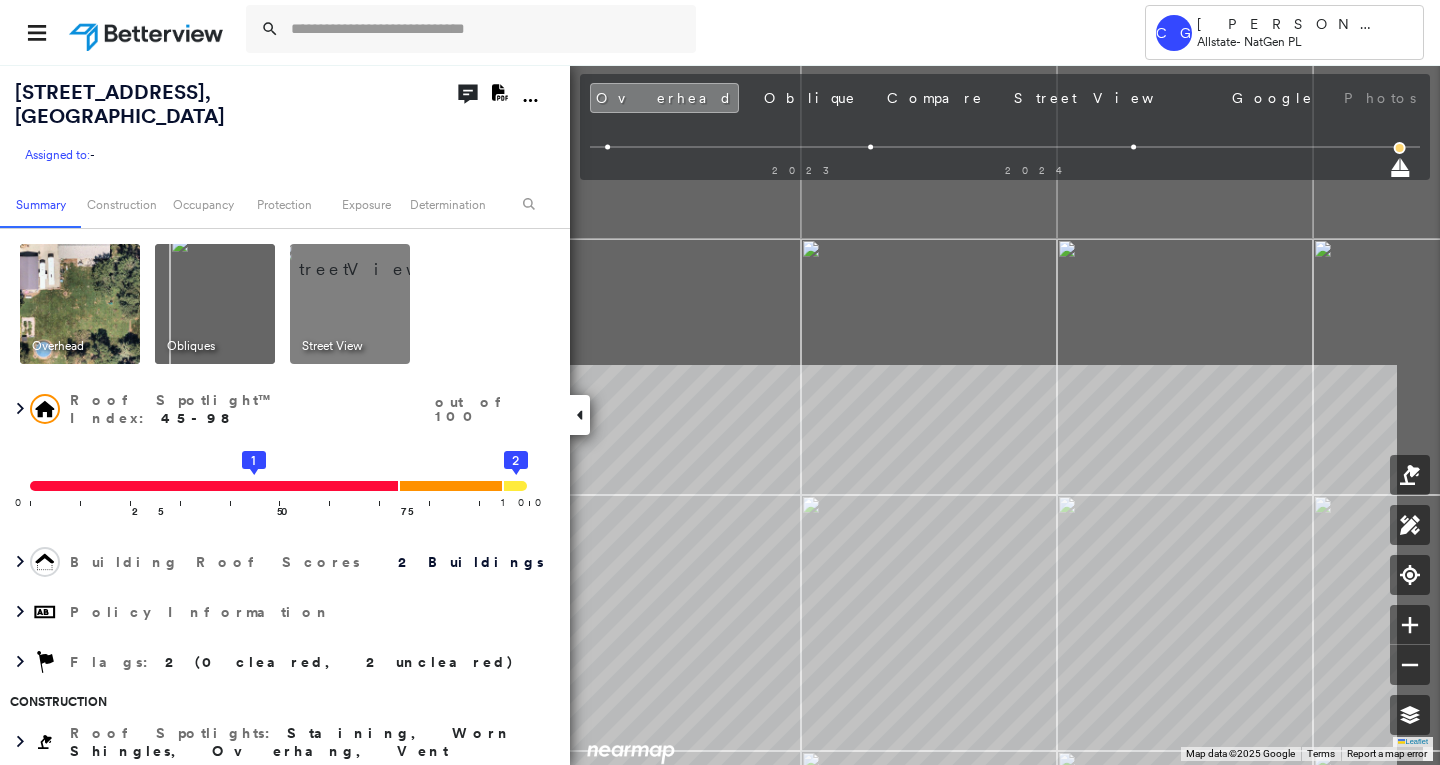 click on "Tower CG [PERSON_NAME] [PERSON_NAME] Allstate  -   NatGen PL [STREET_ADDRESS] Assigned to:  - Assigned to:  - Assigned to:  - Open Comments Download PDF Report Summary Construction Occupancy Protection Exposure Determination Overhead Obliques Street View Roof Spotlight™ Index :  45-98 out of 100 0 100 25 50 1 75 2 Building Roof Scores 2 Buildings Policy Information Flags :  2 (0 cleared, 2 uncleared) Construction Roof Spotlights :  Staining, Worn Shingles, Overhang, Vent Property Features :  Patio Furniture, Fire Pit, Playground Roof Size & Shape :  2 buildings  Occupancy Place Detail Protection Exposure Determination Flags :  2 (0 cleared, 2 uncleared) Uncleared Flags (2) Cleared Flags  (0) Low Low Priority Roof Score Flagged [DATE] Clear Med Medium Priority Roof Score Flagged [DATE] Clear Action Taken New Entry History Quote/New Business Terms & Conditions Added ACV Endorsement Added Cosmetic Endorsement Inspection/Loss Control Report Information Added to Inspection Survey General" at bounding box center [720, 382] 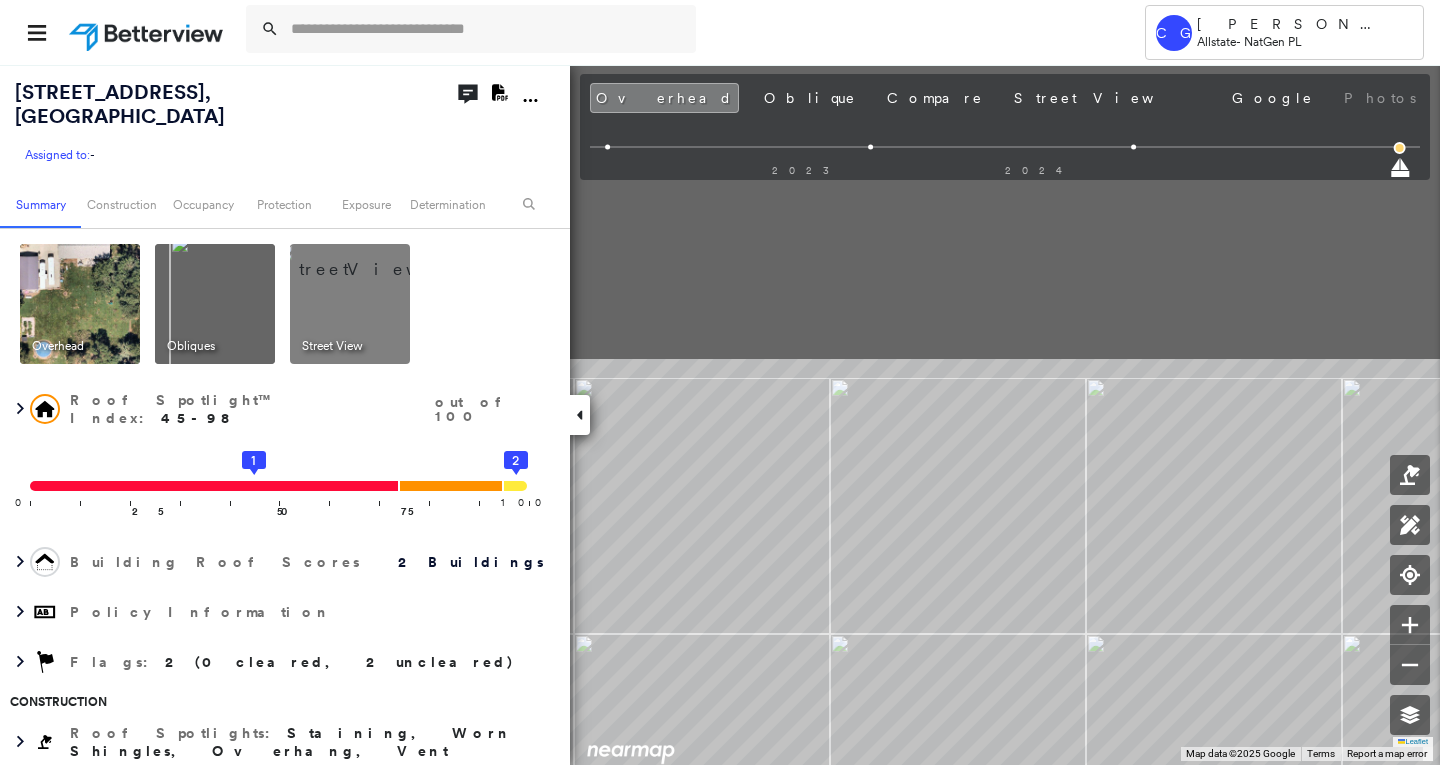 click on "Tower CG [PERSON_NAME] [PERSON_NAME] Allstate  -   NatGen PL [STREET_ADDRESS] Assigned to:  - Assigned to:  - Assigned to:  - Open Comments Download PDF Report Summary Construction Occupancy Protection Exposure Determination Overhead Obliques Street View Roof Spotlight™ Index :  45-98 out of 100 0 100 25 50 1 75 2 Building Roof Scores 2 Buildings Policy Information Flags :  2 (0 cleared, 2 uncleared) Construction Roof Spotlights :  Staining, Worn Shingles, Overhang, Vent Property Features :  Patio Furniture, Fire Pit, Playground Roof Size & Shape :  2 buildings  Occupancy Place Detail Protection Exposure Determination Flags :  2 (0 cleared, 2 uncleared) Uncleared Flags (2) Cleared Flags  (0) Low Low Priority Roof Score Flagged [DATE] Clear Med Medium Priority Roof Score Flagged [DATE] Clear Action Taken New Entry History Quote/New Business Terms & Conditions Added ACV Endorsement Added Cosmetic Endorsement Inspection/Loss Control Report Information Added to Inspection Survey General" at bounding box center [720, 382] 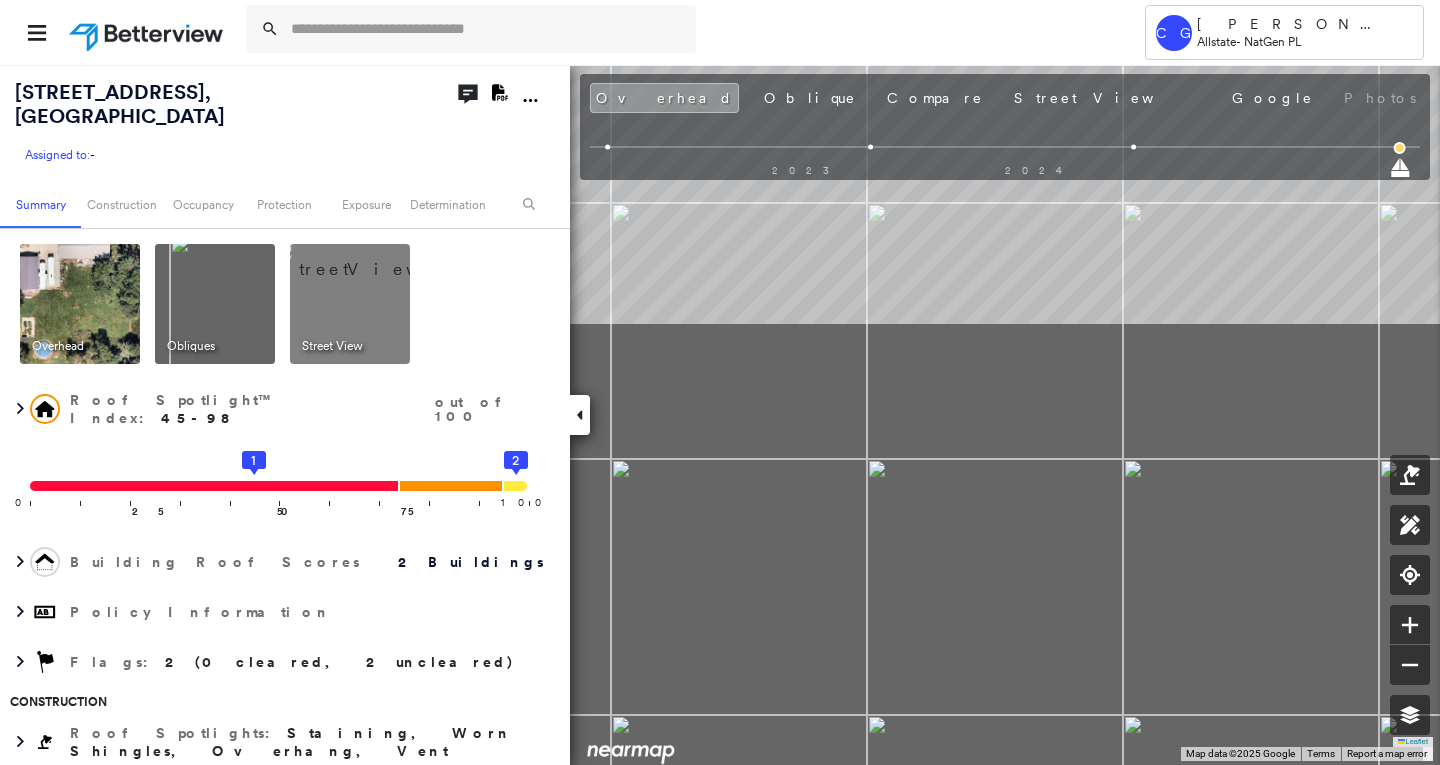 click on "Tower CG [PERSON_NAME] [PERSON_NAME] Allstate  -   NatGen PL [STREET_ADDRESS] Assigned to:  - Assigned to:  - Assigned to:  - Open Comments Download PDF Report Summary Construction Occupancy Protection Exposure Determination Overhead Obliques Street View Roof Spotlight™ Index :  45-98 out of 100 0 100 25 50 1 75 2 Building Roof Scores 2 Buildings Policy Information Flags :  2 (0 cleared, 2 uncleared) Construction Roof Spotlights :  Staining, Worn Shingles, Overhang, Vent Property Features :  Patio Furniture, Fire Pit, Playground Roof Size & Shape :  2 buildings  Occupancy Place Detail Protection Exposure Determination Flags :  2 (0 cleared, 2 uncleared) Uncleared Flags (2) Cleared Flags  (0) Low Low Priority Roof Score Flagged [DATE] Clear Med Medium Priority Roof Score Flagged [DATE] Clear Action Taken New Entry History Quote/New Business Terms & Conditions Added ACV Endorsement Added Cosmetic Endorsement Inspection/Loss Control Report Information Added to Inspection Survey General" at bounding box center [720, 382] 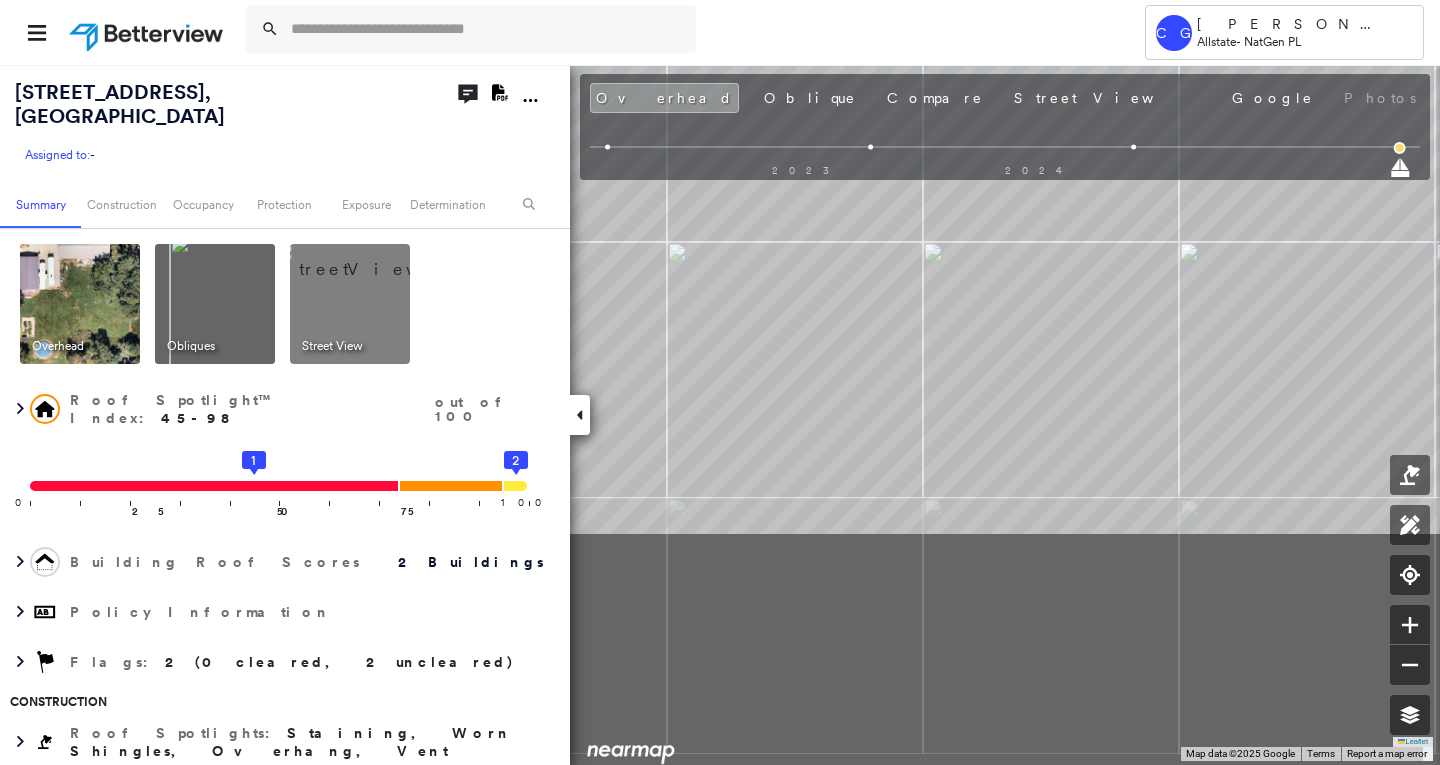 click on "[STREET_ADDRESS] Assigned to:  - Assigned to:  - Assigned to:  - Open Comments Download PDF Report Summary Construction Occupancy Protection Exposure Determination Overhead Obliques Street View Roof Spotlight™ Index :  45-98 out of 100 0 100 25 50 1 75 2 Building Roof Scores 2 Buildings Policy Information Flags :  2 (0 cleared, 2 uncleared) Construction Roof Spotlights :  Staining, Worn Shingles, Overhang, Vent Property Features :  Patio Furniture, Fire Pit, Playground Roof Size & Shape :  2 buildings  Occupancy Place Detail Protection Exposure Determination Flags :  2 (0 cleared, 2 uncleared) Uncleared Flags (2) Cleared Flags  (0) Low Low Priority Roof Score Flagged [DATE] Clear Med Medium Priority Roof Score Flagged [DATE] Clear Action Taken New Entry History Quote/New Business Terms & Conditions Added ACV Endorsement Added Cosmetic Endorsement Inspection/Loss Control Report Information Added to Inspection Survey Onsite Inspection Ordered Determined No Inspection Needed General Save" at bounding box center [720, 414] 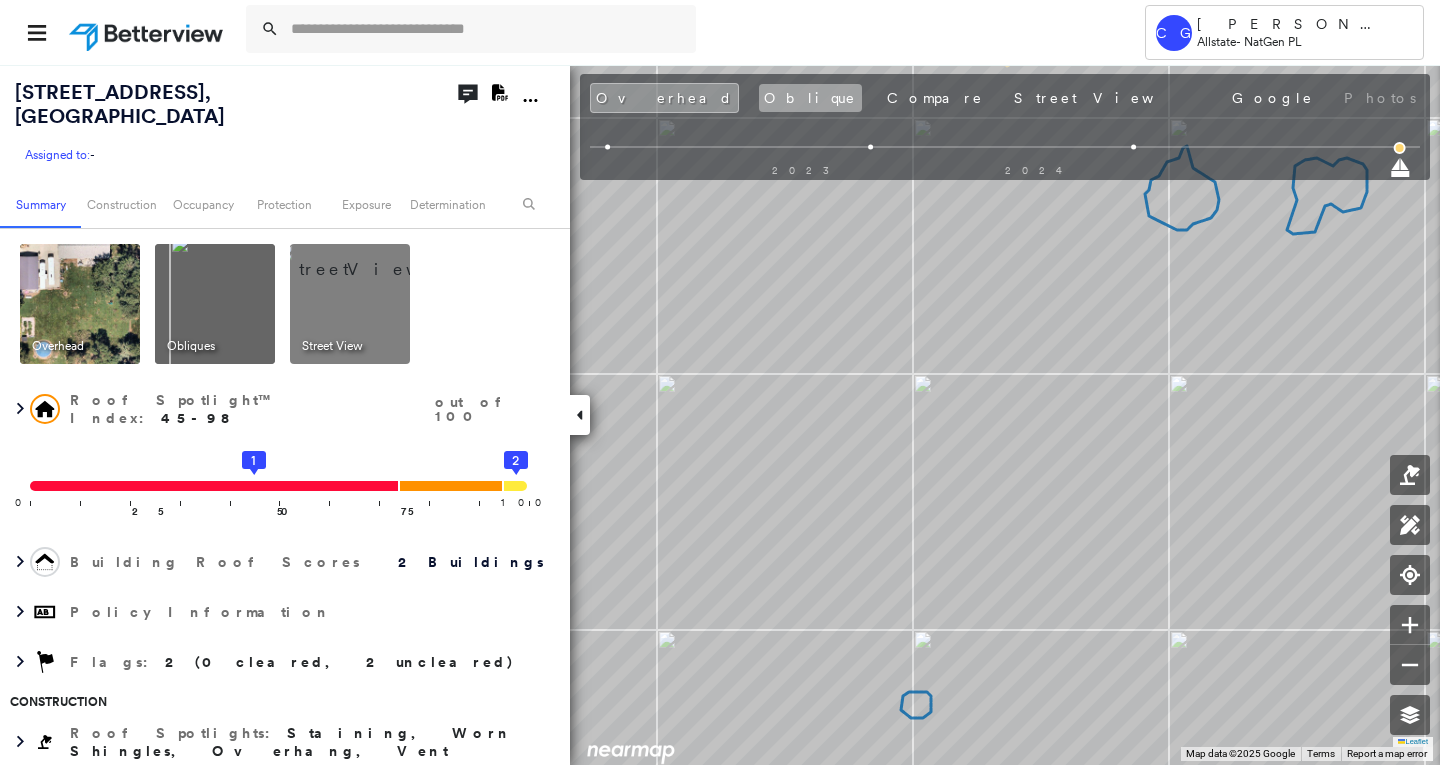 click on "Oblique" at bounding box center [810, 98] 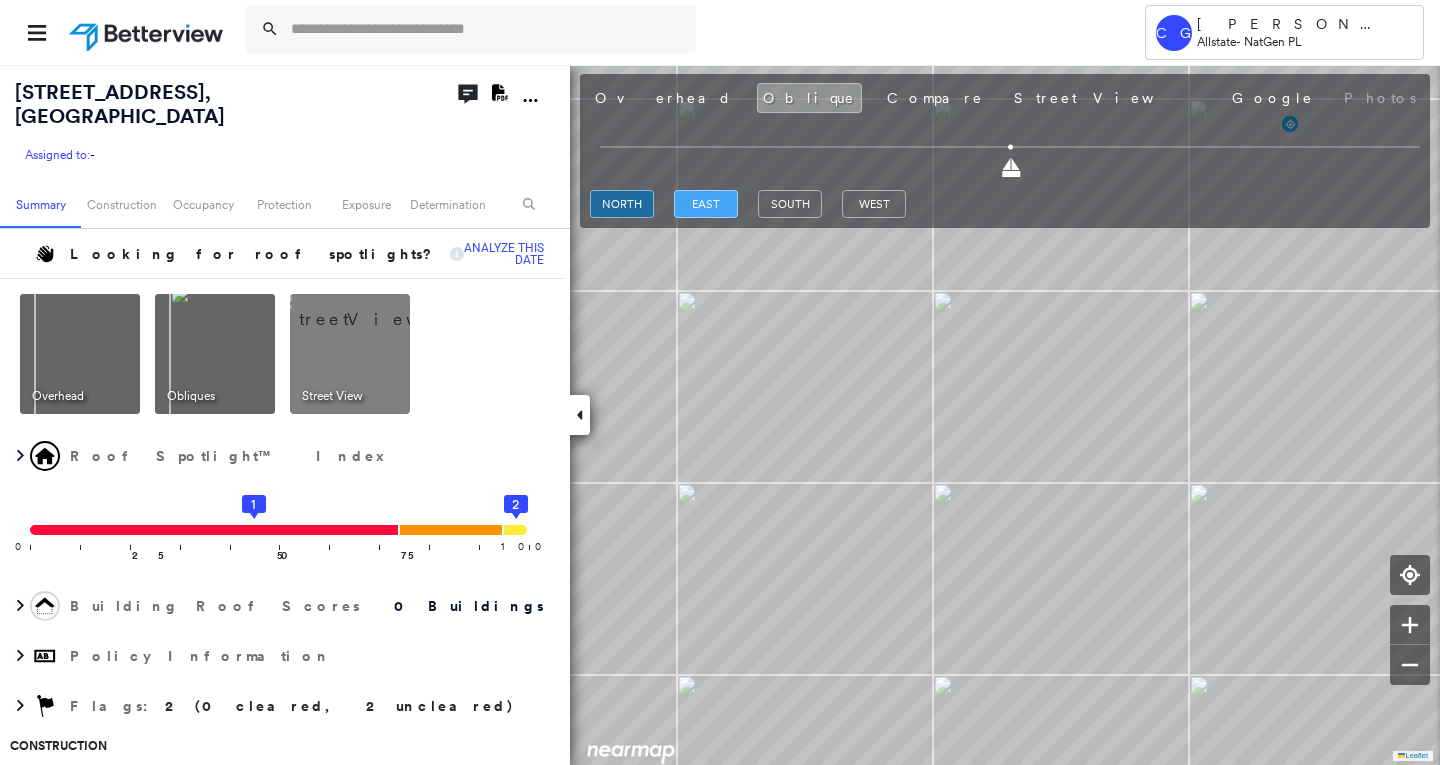 click on "east" at bounding box center (706, 204) 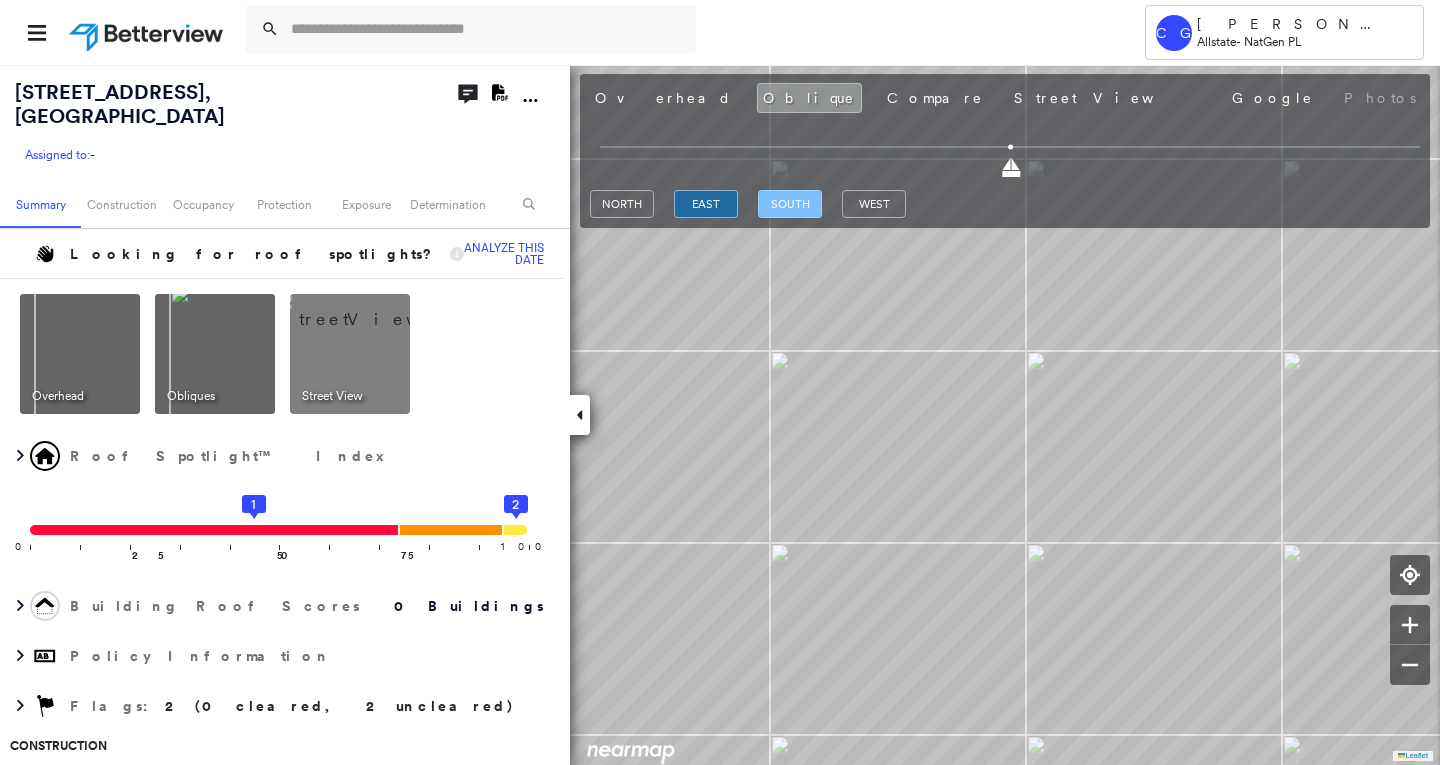 click on "south" at bounding box center (790, 204) 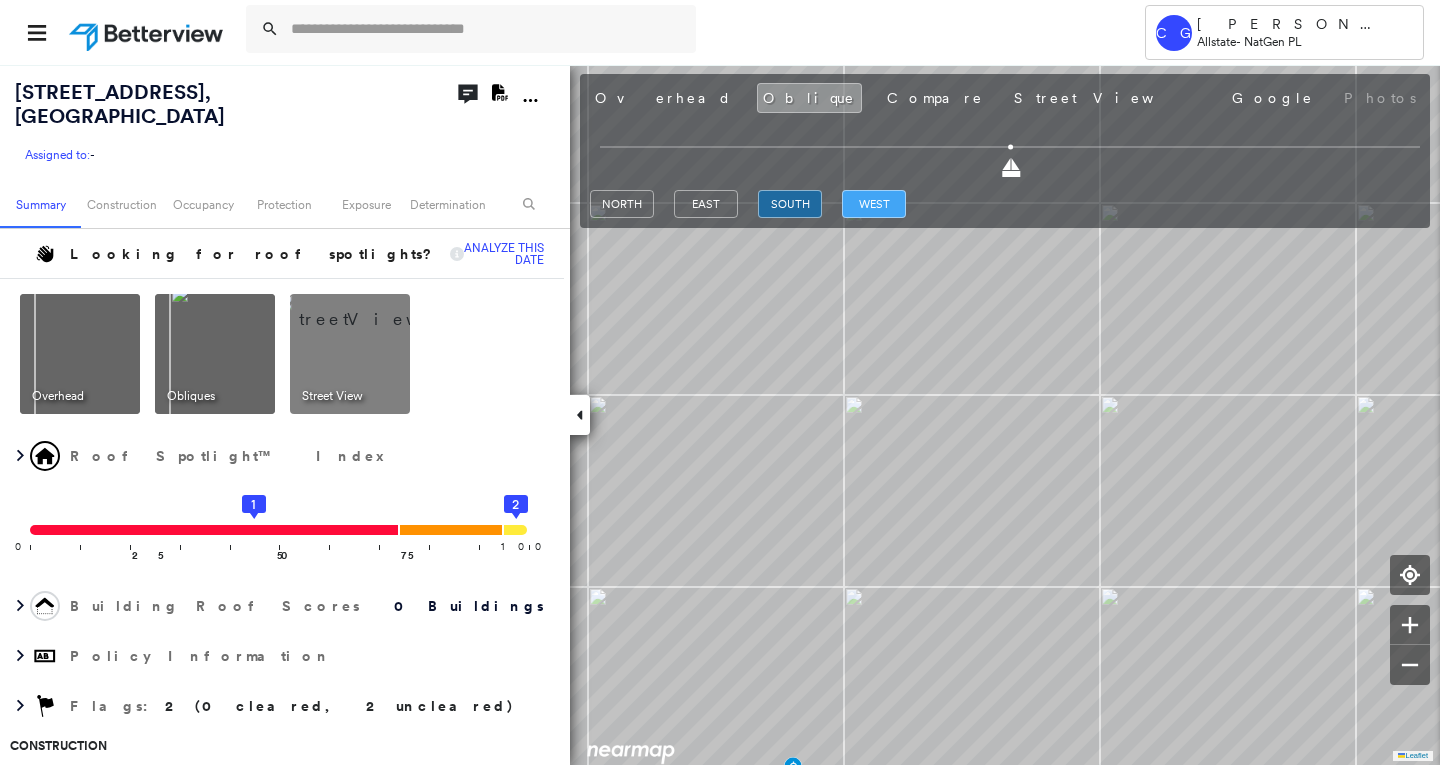 click on "west" at bounding box center (874, 204) 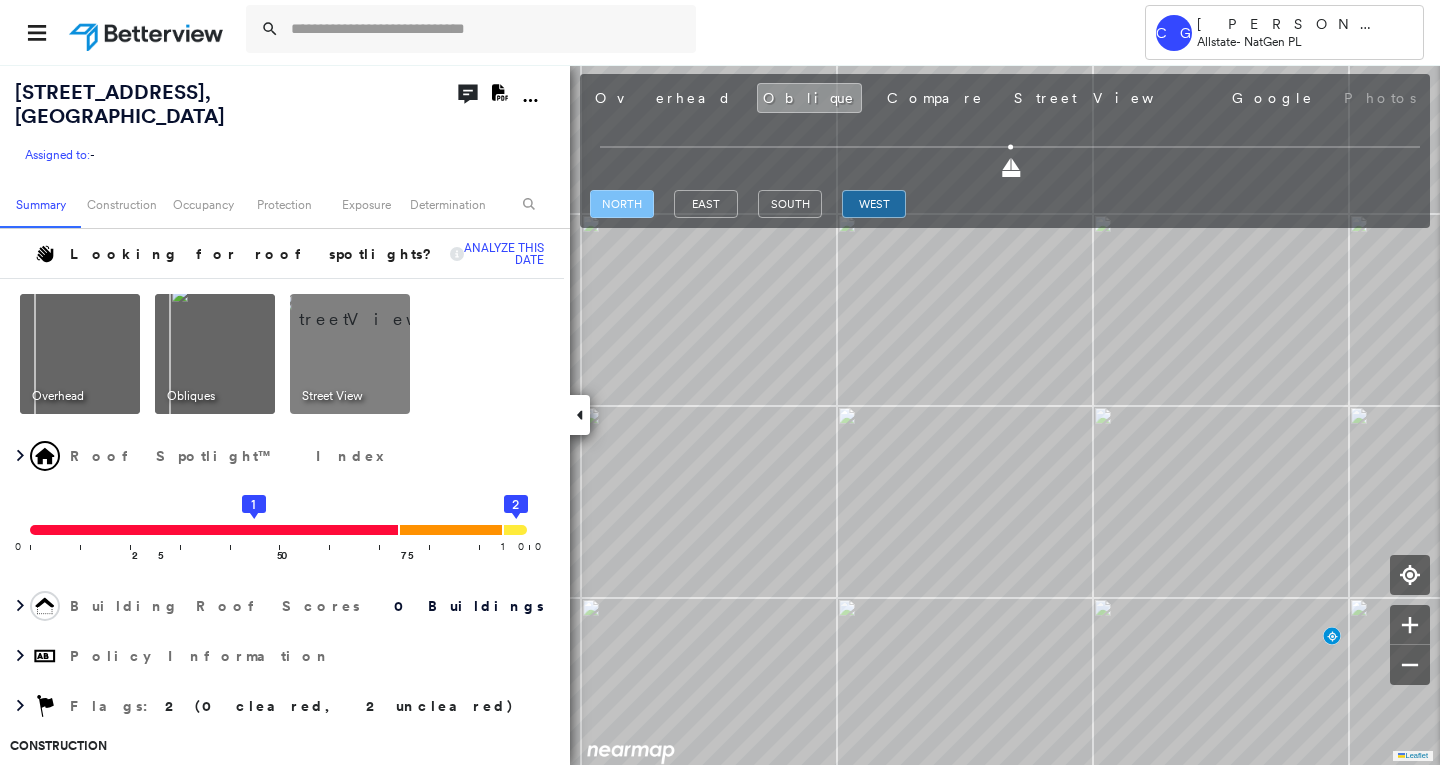 click on "north" at bounding box center [622, 204] 